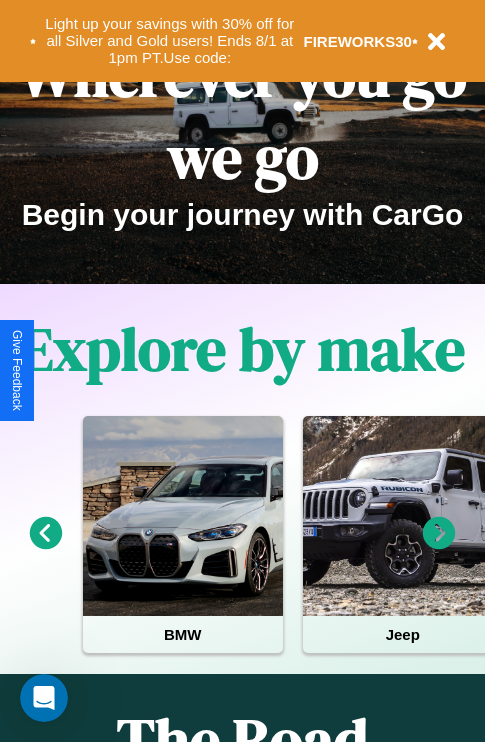scroll, scrollTop: 0, scrollLeft: 0, axis: both 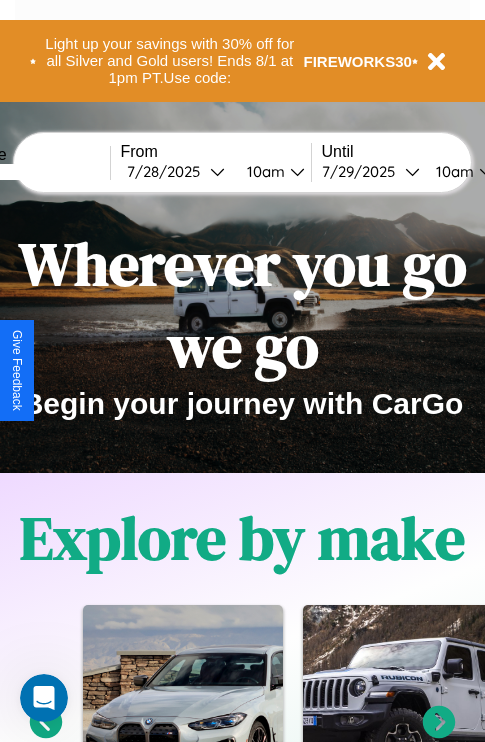 click at bounding box center (35, 172) 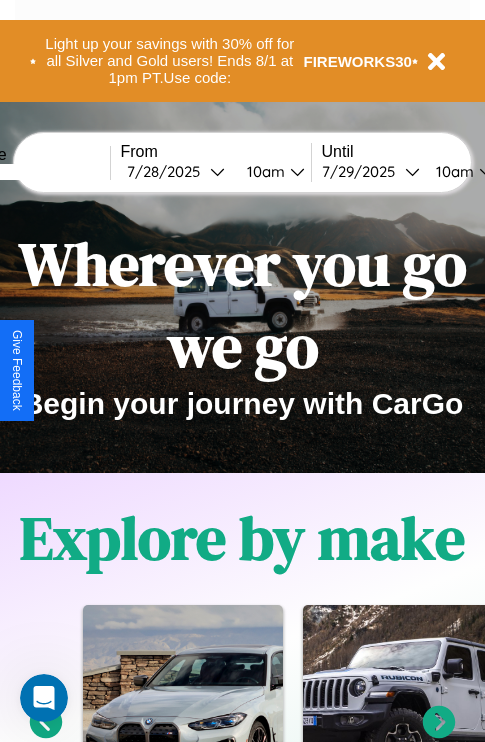 type on "******" 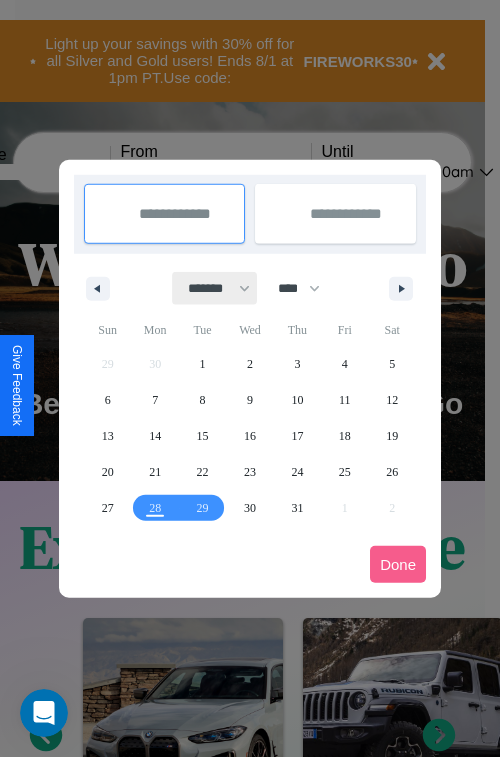 click on "******* ******** ***** ***** *** **** **** ****** ********* ******* ******** ********" at bounding box center [215, 288] 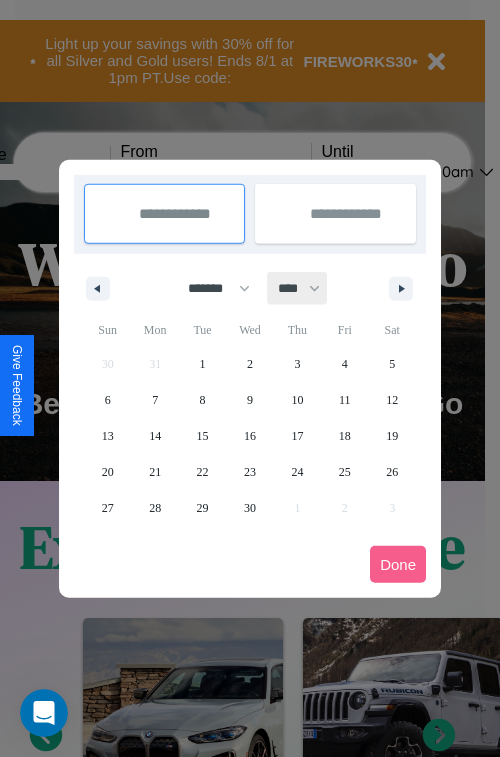 click on "**** **** **** **** **** **** **** **** **** **** **** **** **** **** **** **** **** **** **** **** **** **** **** **** **** **** **** **** **** **** **** **** **** **** **** **** **** **** **** **** **** **** **** **** **** **** **** **** **** **** **** **** **** **** **** **** **** **** **** **** **** **** **** **** **** **** **** **** **** **** **** **** **** **** **** **** **** **** **** **** **** **** **** **** **** **** **** **** **** **** **** **** **** **** **** **** **** **** **** **** **** **** **** **** **** **** **** **** **** **** **** **** **** **** **** **** **** **** **** **** ****" at bounding box center [298, 288] 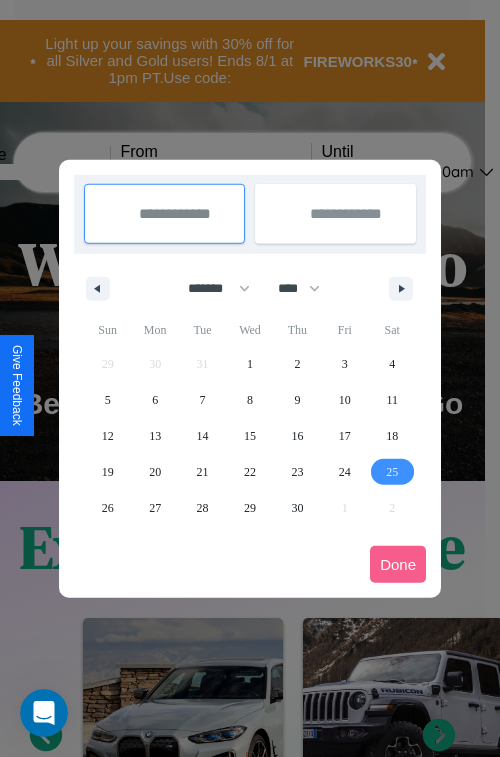 click on "25" at bounding box center (392, 472) 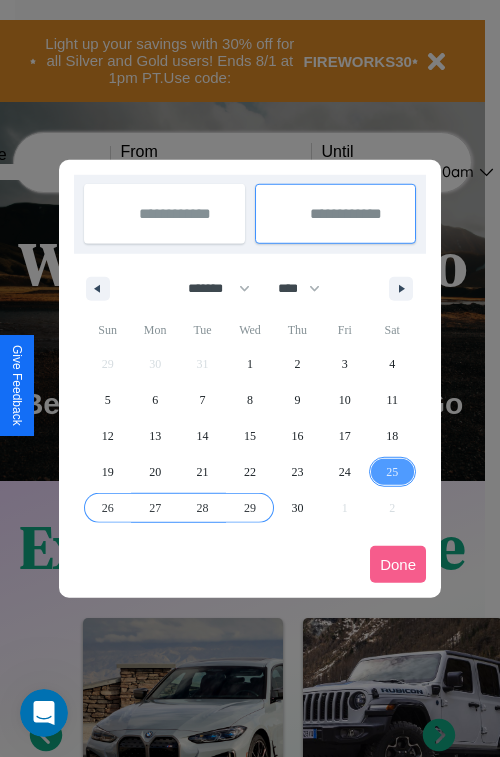 click on "29" at bounding box center (250, 508) 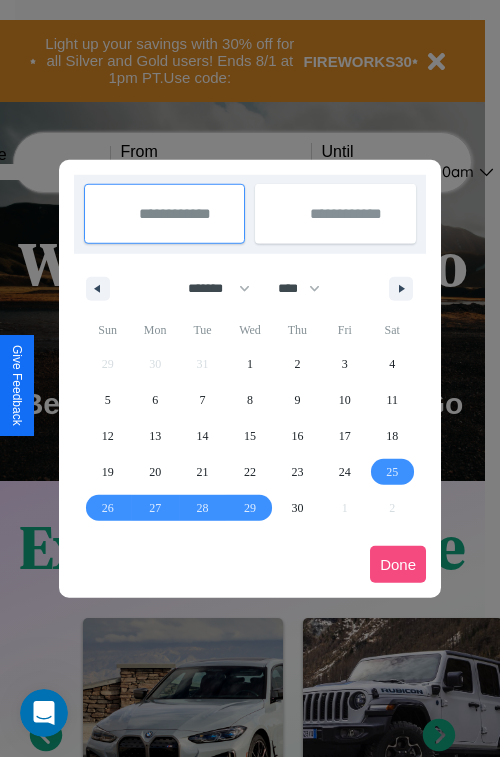 click on "Done" at bounding box center [398, 564] 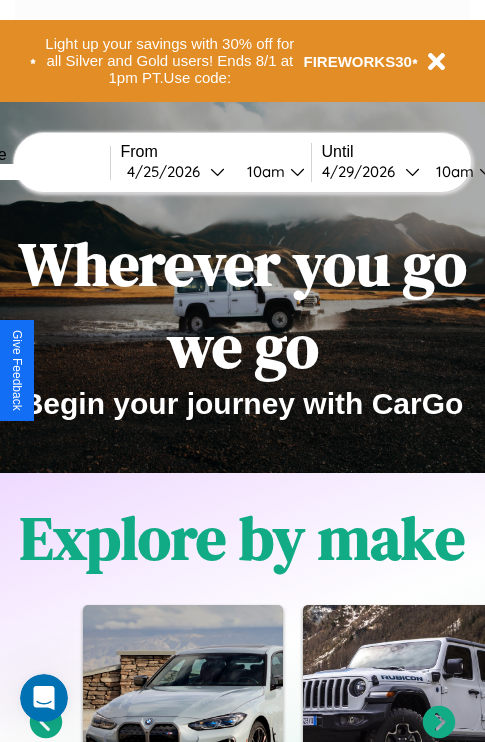 scroll, scrollTop: 0, scrollLeft: 77, axis: horizontal 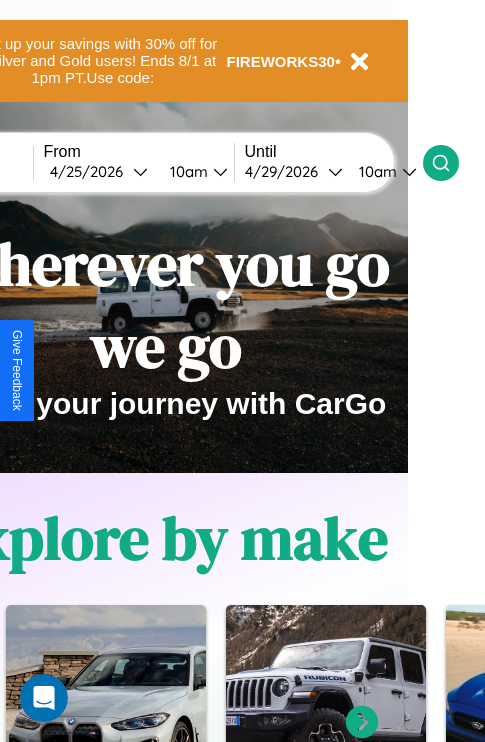 click 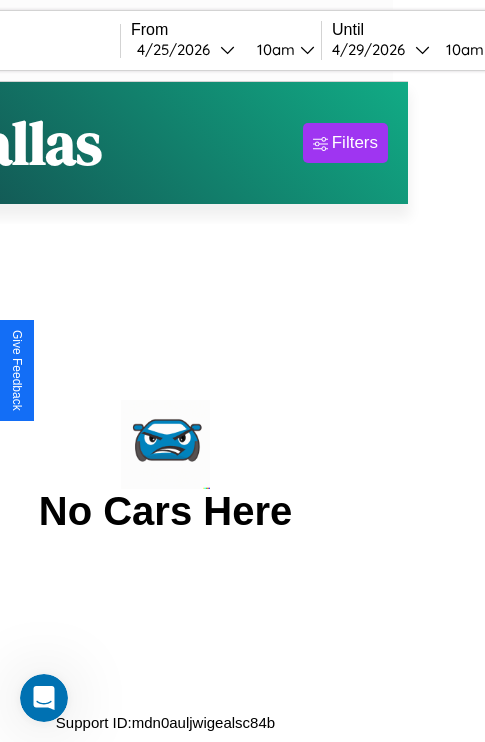 scroll, scrollTop: 0, scrollLeft: 0, axis: both 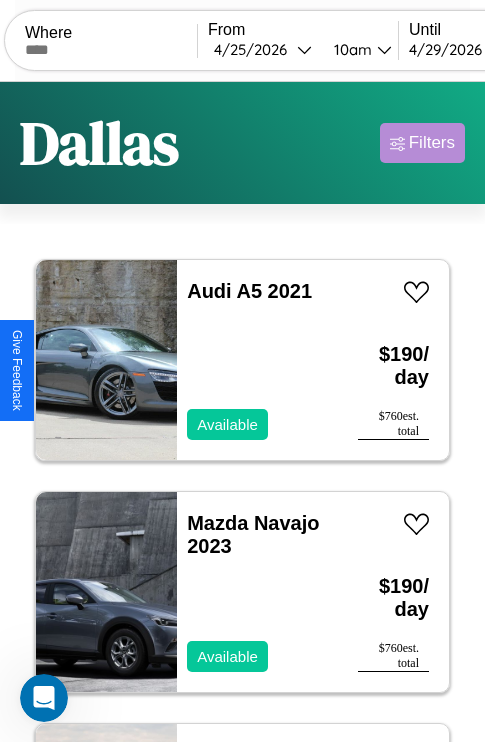 click on "Filters" at bounding box center [432, 143] 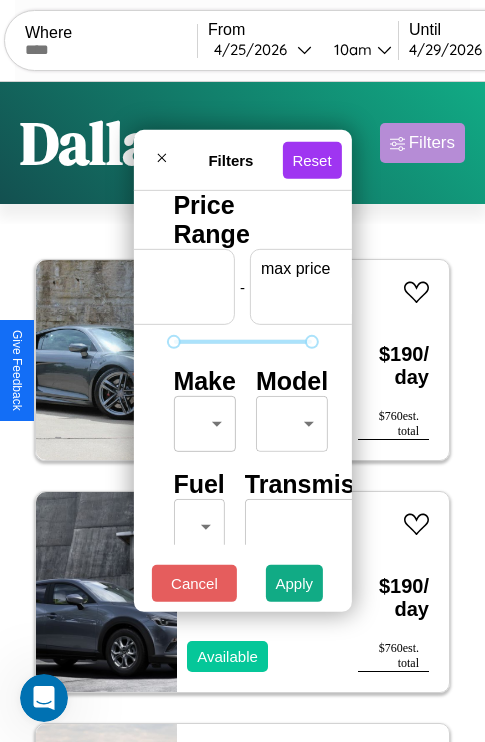 scroll, scrollTop: 0, scrollLeft: 124, axis: horizontal 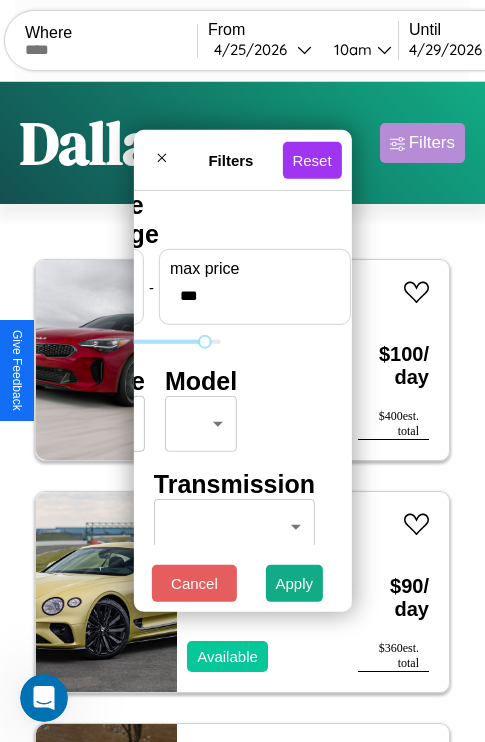 type on "***" 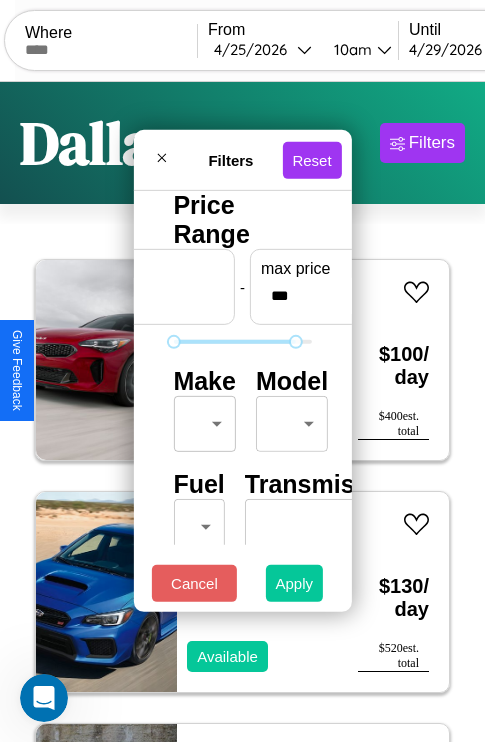 type on "*" 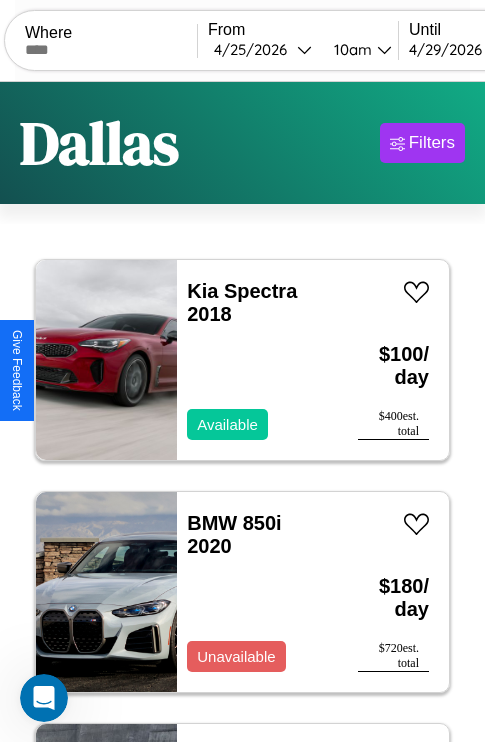 scroll, scrollTop: 95, scrollLeft: 0, axis: vertical 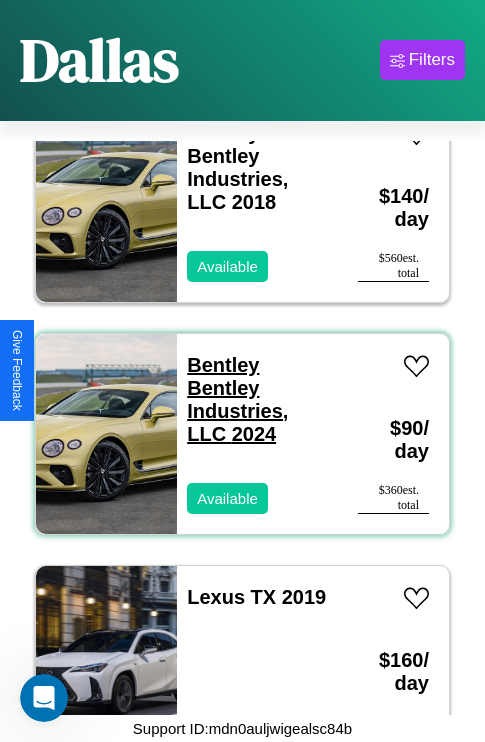 click on "Bentley   Bentley Industries, LLC   2024" at bounding box center [237, 399] 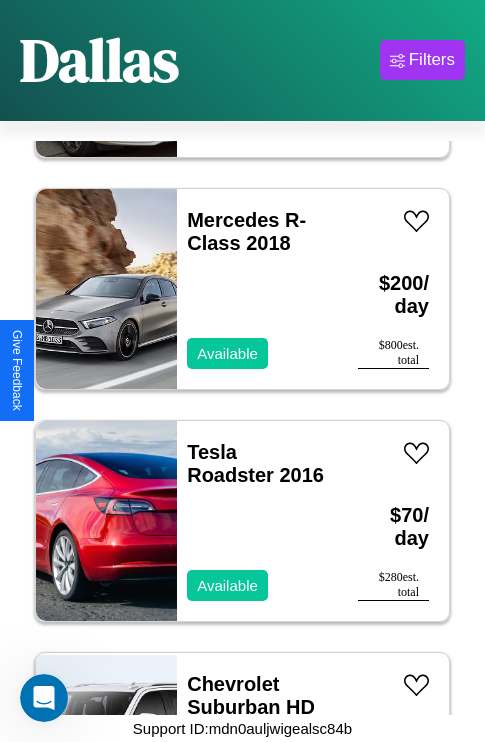 scroll, scrollTop: 4947, scrollLeft: 0, axis: vertical 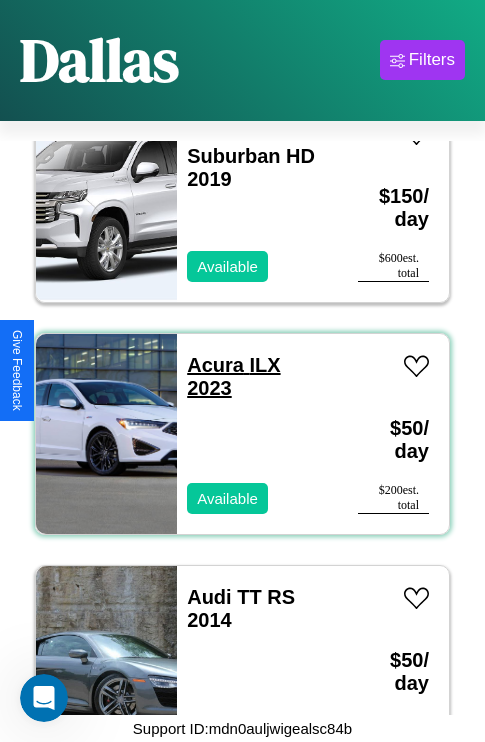 click on "Acura   ILX   2023" at bounding box center (233, 376) 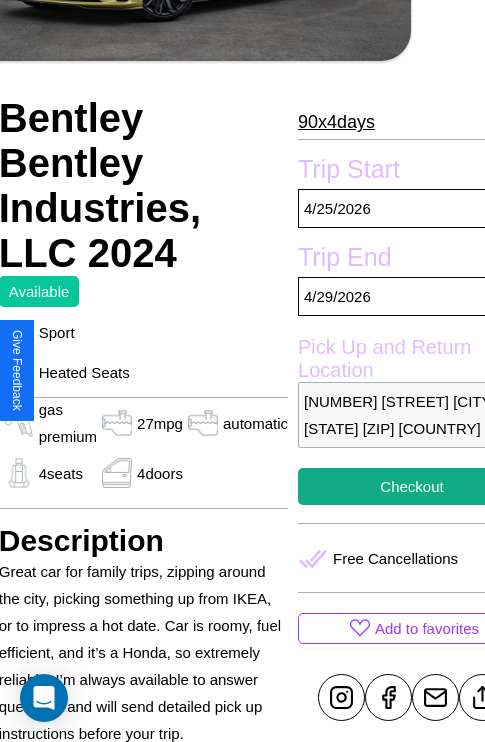 scroll, scrollTop: 378, scrollLeft: 107, axis: both 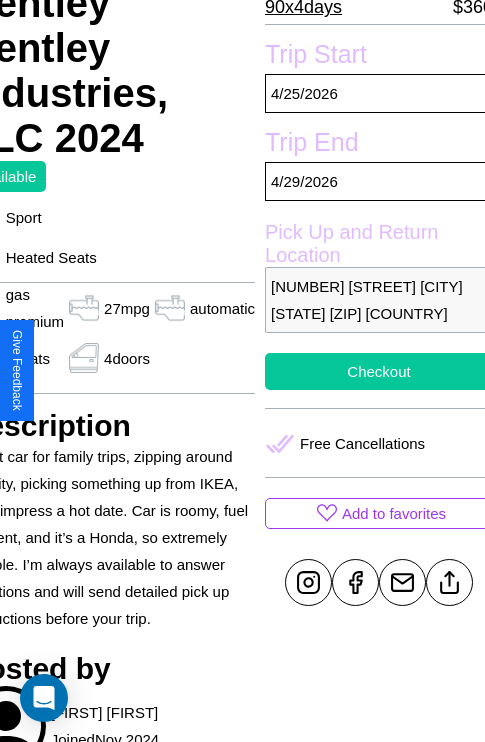click on "Checkout" at bounding box center (379, 371) 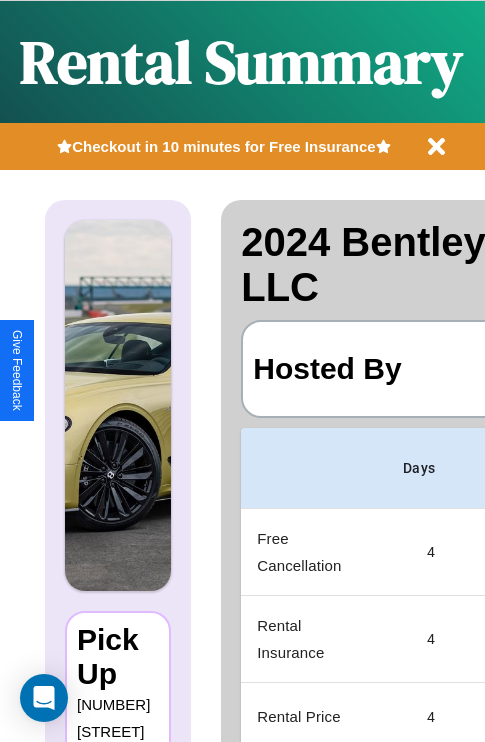 scroll, scrollTop: 0, scrollLeft: 378, axis: horizontal 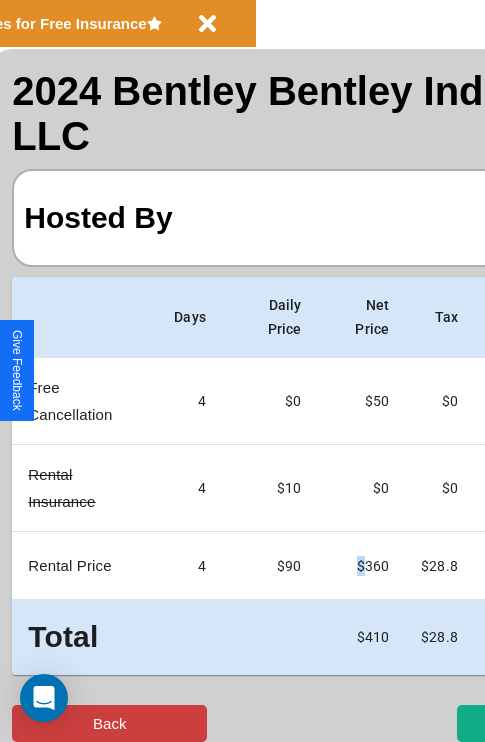 click on "Back" at bounding box center [109, 723] 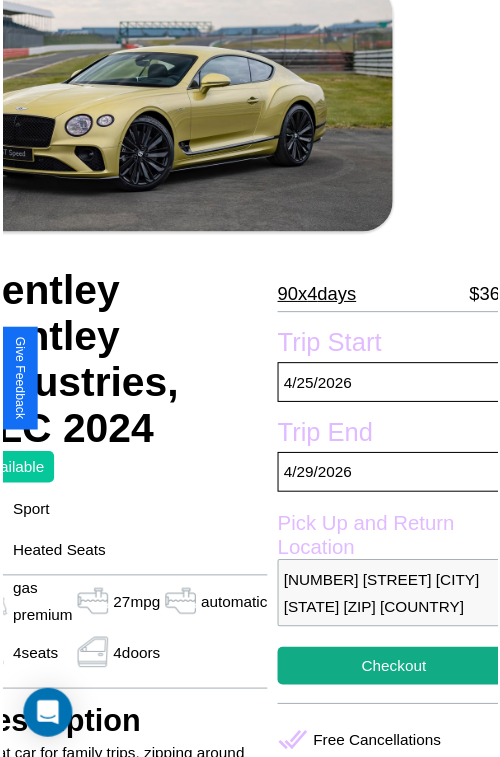 scroll, scrollTop: 100, scrollLeft: 107, axis: both 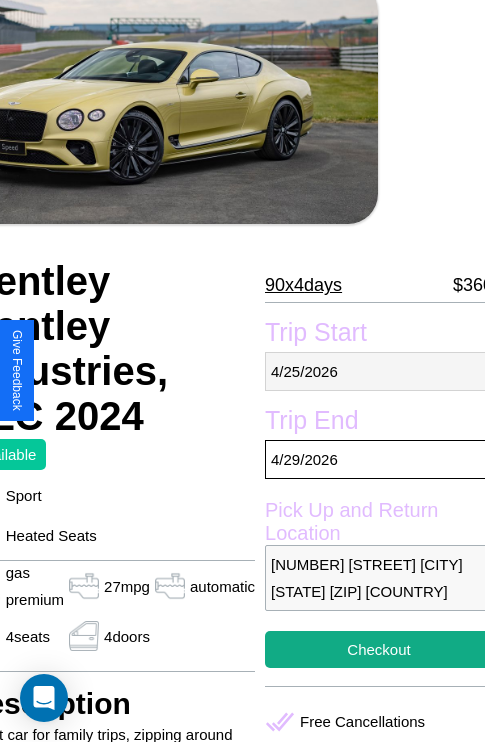 click on "[MM] / [DD] / [YYYY]" at bounding box center [379, 371] 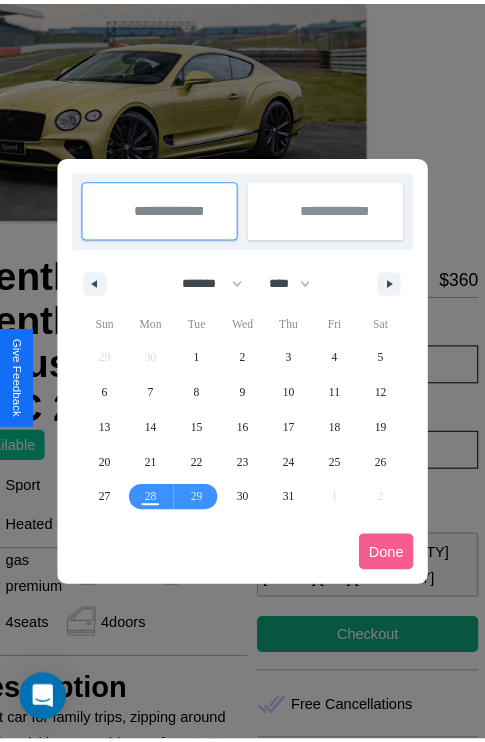 scroll, scrollTop: 0, scrollLeft: 107, axis: horizontal 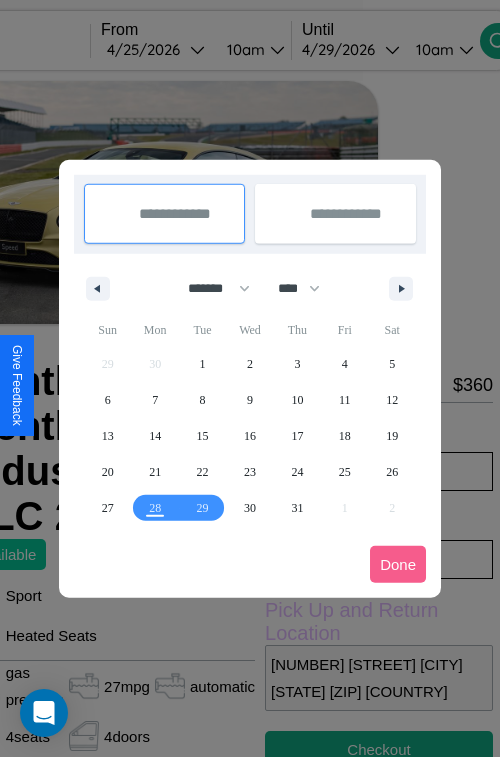 click at bounding box center (250, 378) 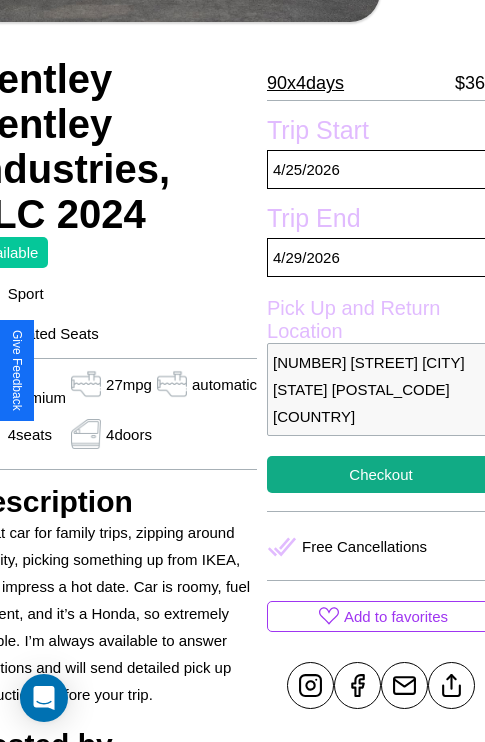 scroll, scrollTop: 307, scrollLeft: 107, axis: both 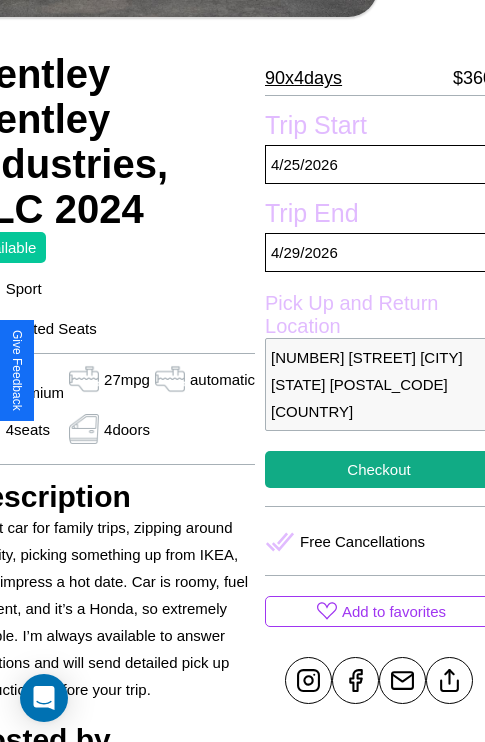 click on "8515 Union Street  Dallas Texas 84895 United States" at bounding box center [379, 384] 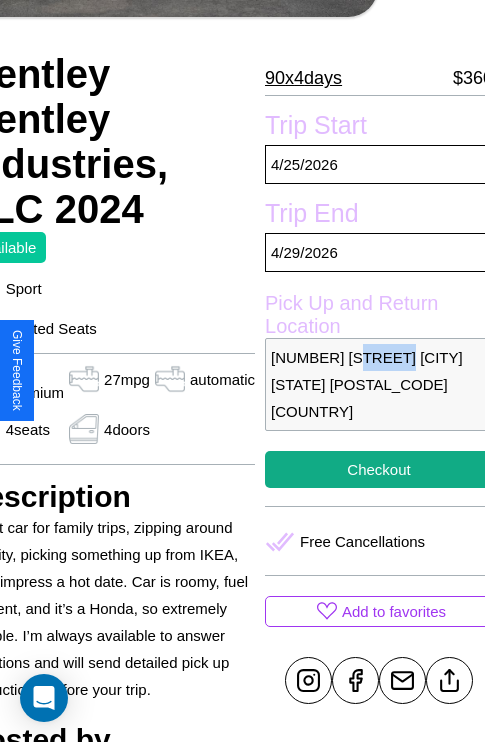 click on "8515 Union Street  Dallas Texas 84895 United States" at bounding box center [379, 384] 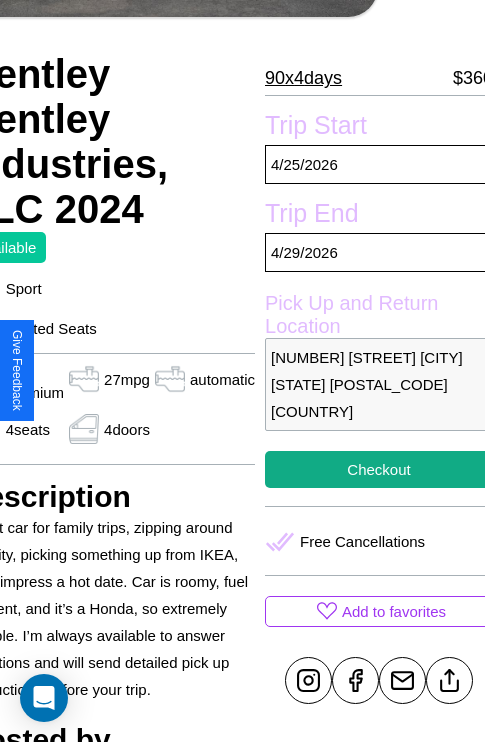 click on "[NUMBER] [STREET]  [CITY] [STATE] [ZIP] [COUNTRY]" at bounding box center [379, 384] 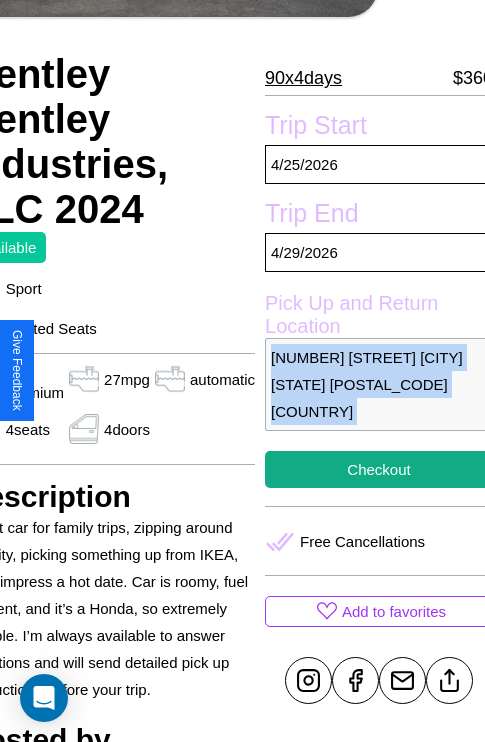 click on "[NUMBER] [STREET]  [CITY] [STATE] [ZIP] [COUNTRY]" at bounding box center (379, 384) 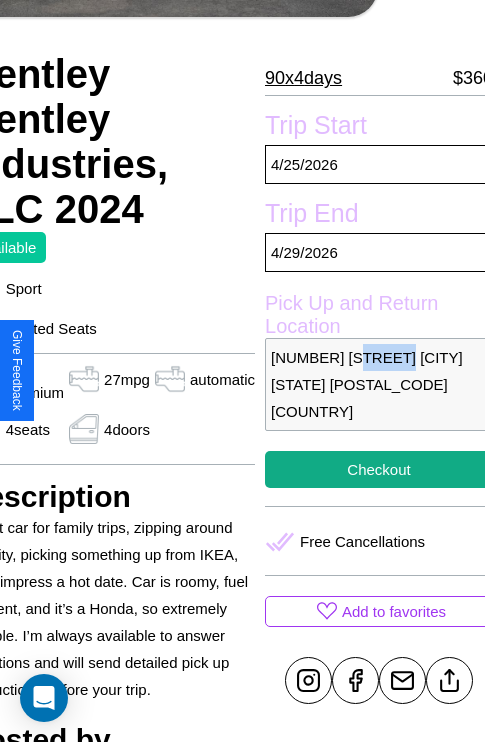 click on "[NUMBER] [STREET]  [CITY] [STATE] [ZIP] [COUNTRY]" at bounding box center (379, 384) 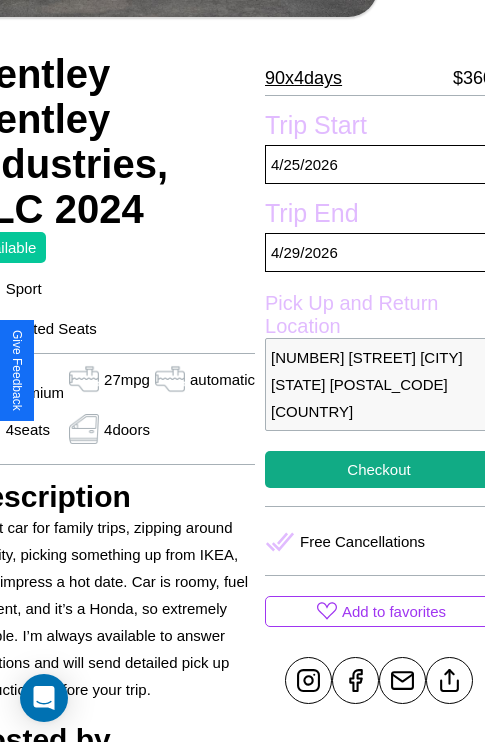 scroll, scrollTop: 378, scrollLeft: 107, axis: both 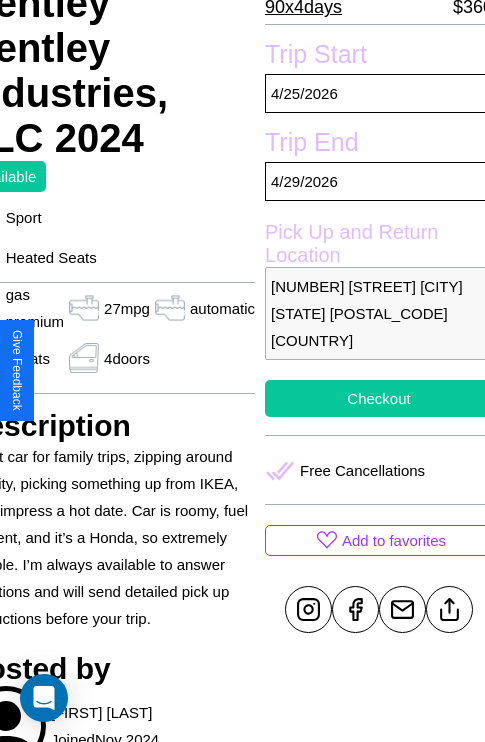 click on "Checkout" at bounding box center [379, 398] 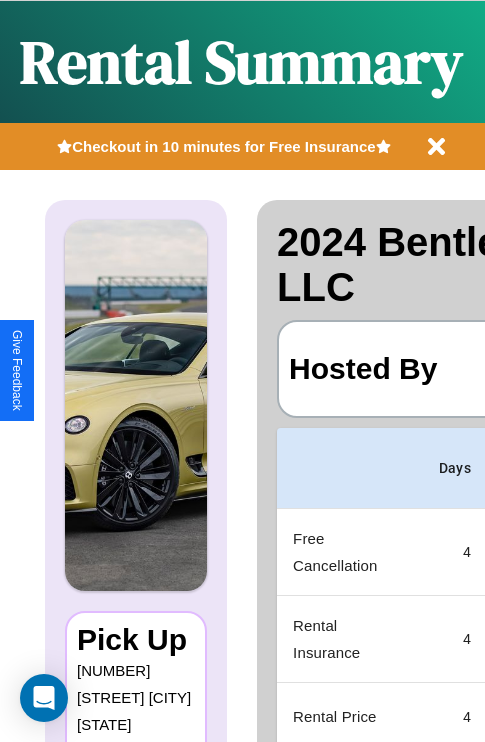 scroll, scrollTop: 0, scrollLeft: 378, axis: horizontal 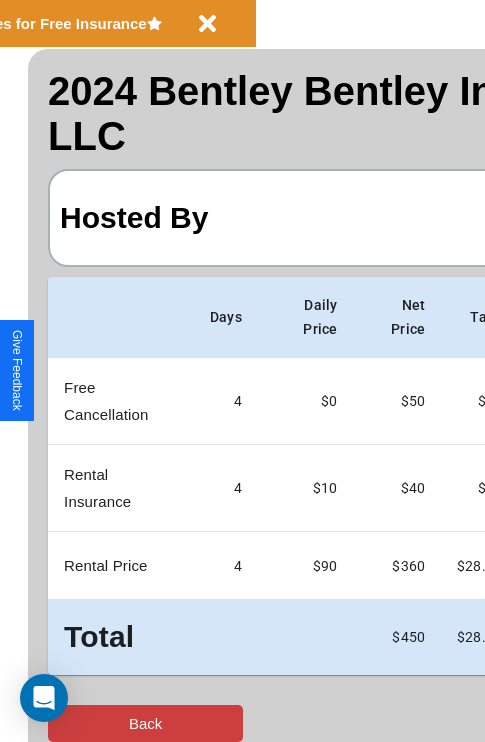 click on "Back" at bounding box center [145, 723] 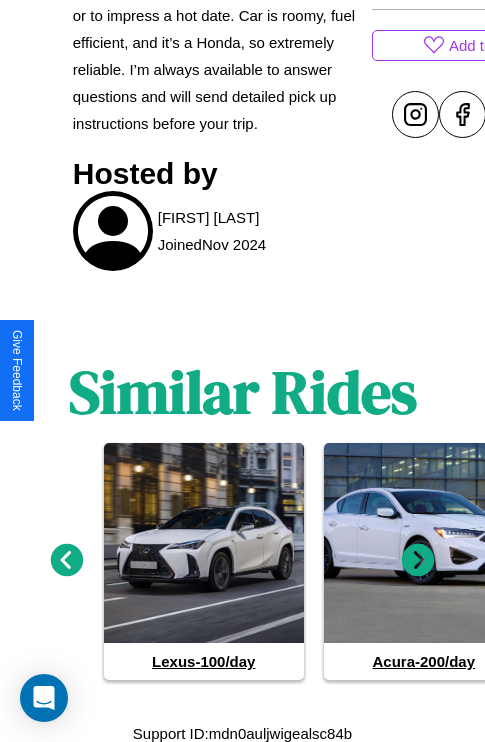 scroll, scrollTop: 878, scrollLeft: 0, axis: vertical 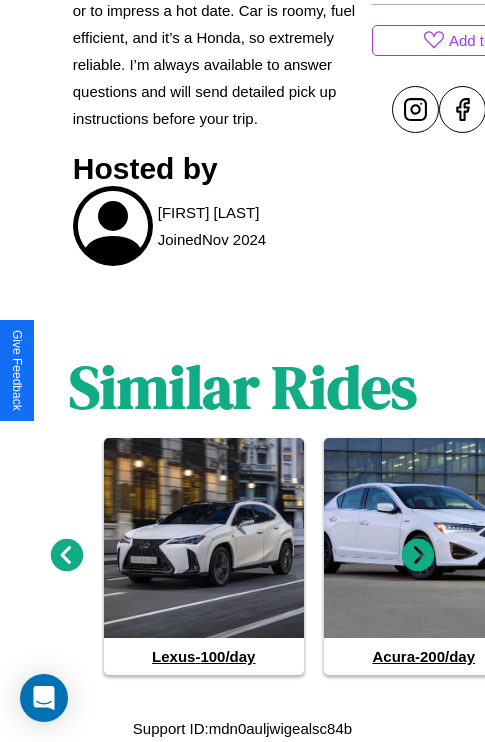click 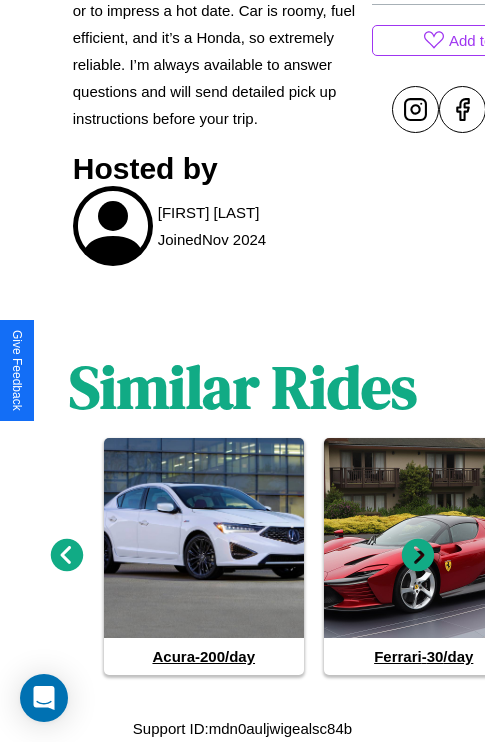 click 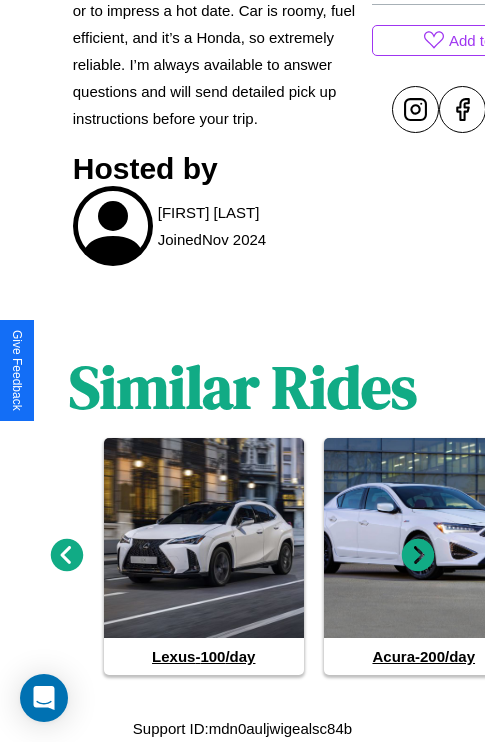 click 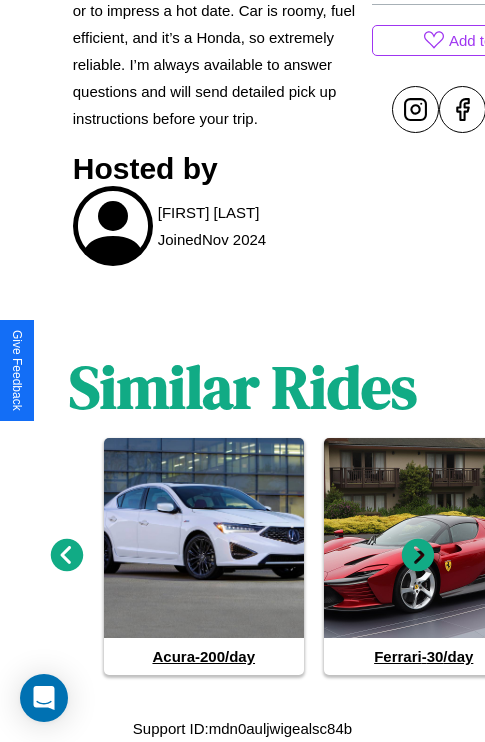 click 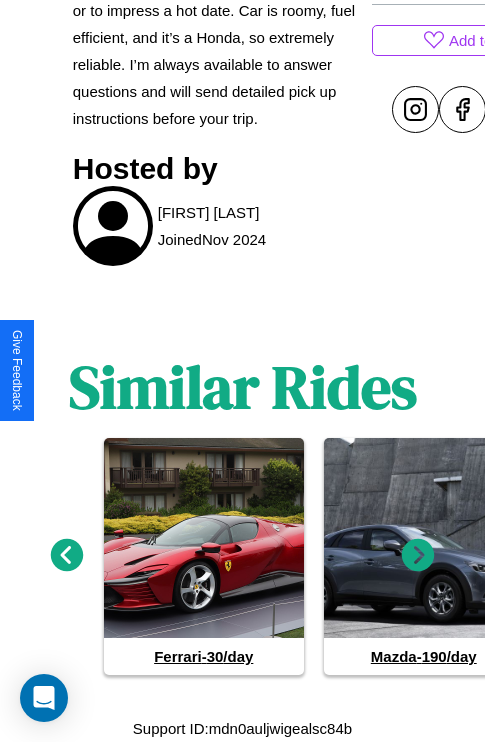click 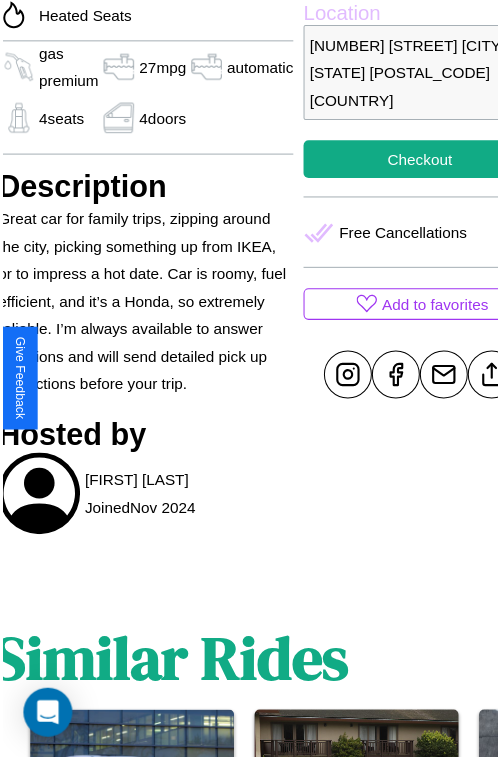 scroll, scrollTop: 520, scrollLeft: 107, axis: both 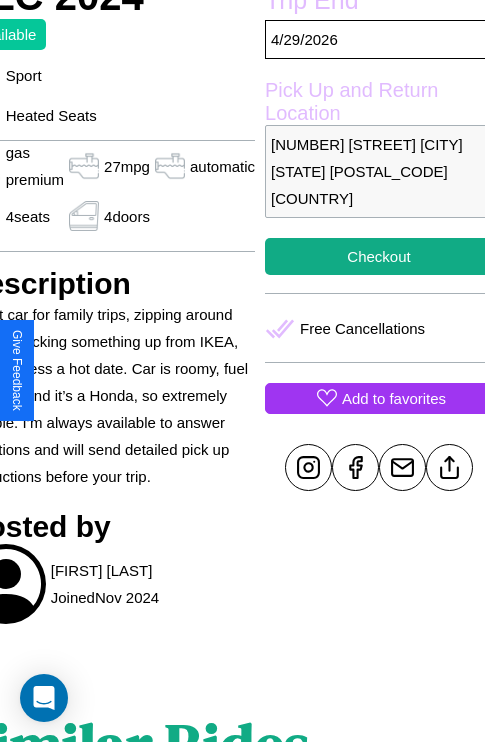 click on "Add to favorites" at bounding box center (394, 398) 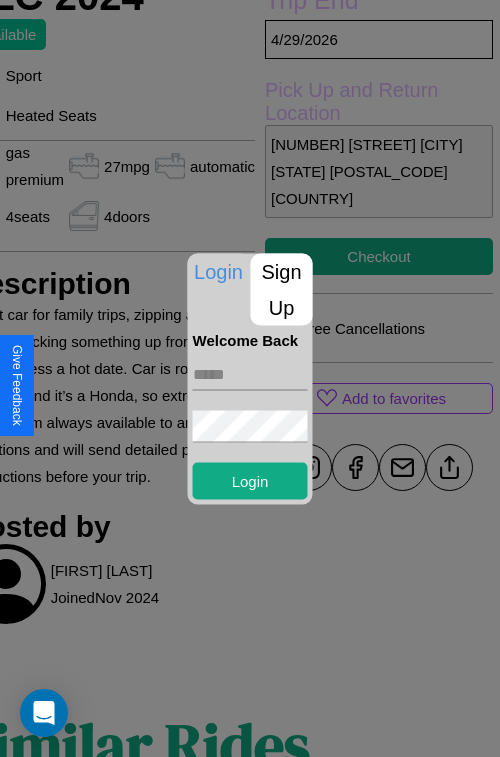 click at bounding box center [250, 374] 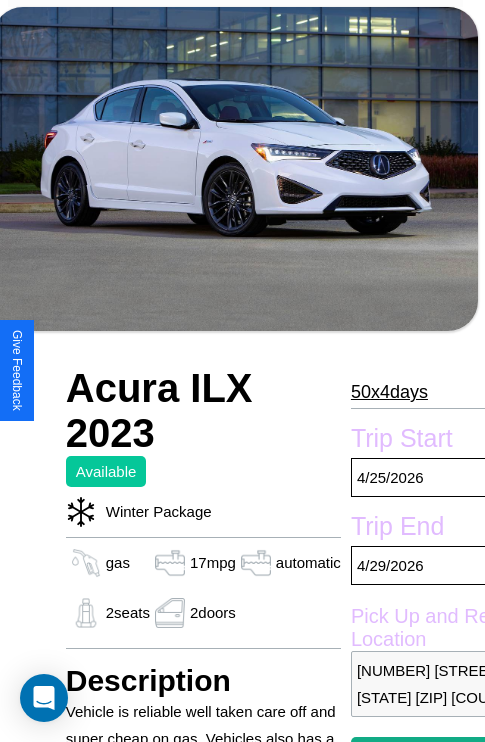 scroll, scrollTop: 670, scrollLeft: 64, axis: both 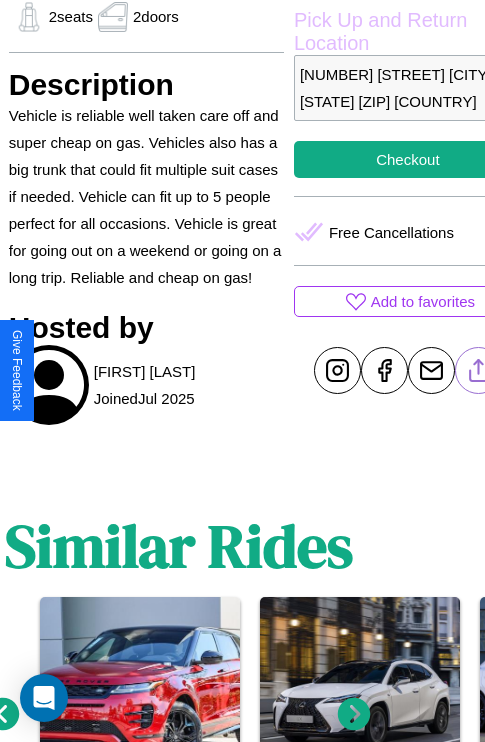 click 